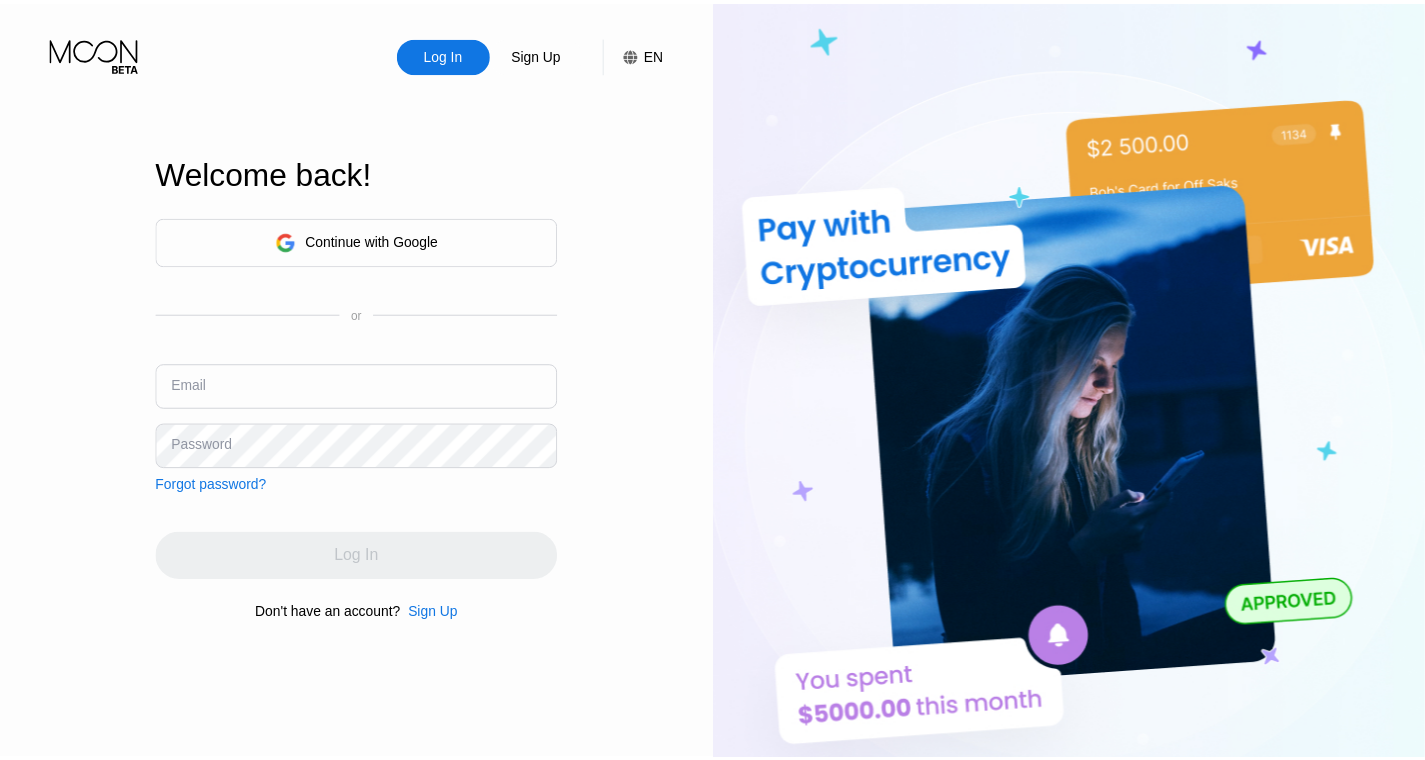 scroll, scrollTop: 0, scrollLeft: 0, axis: both 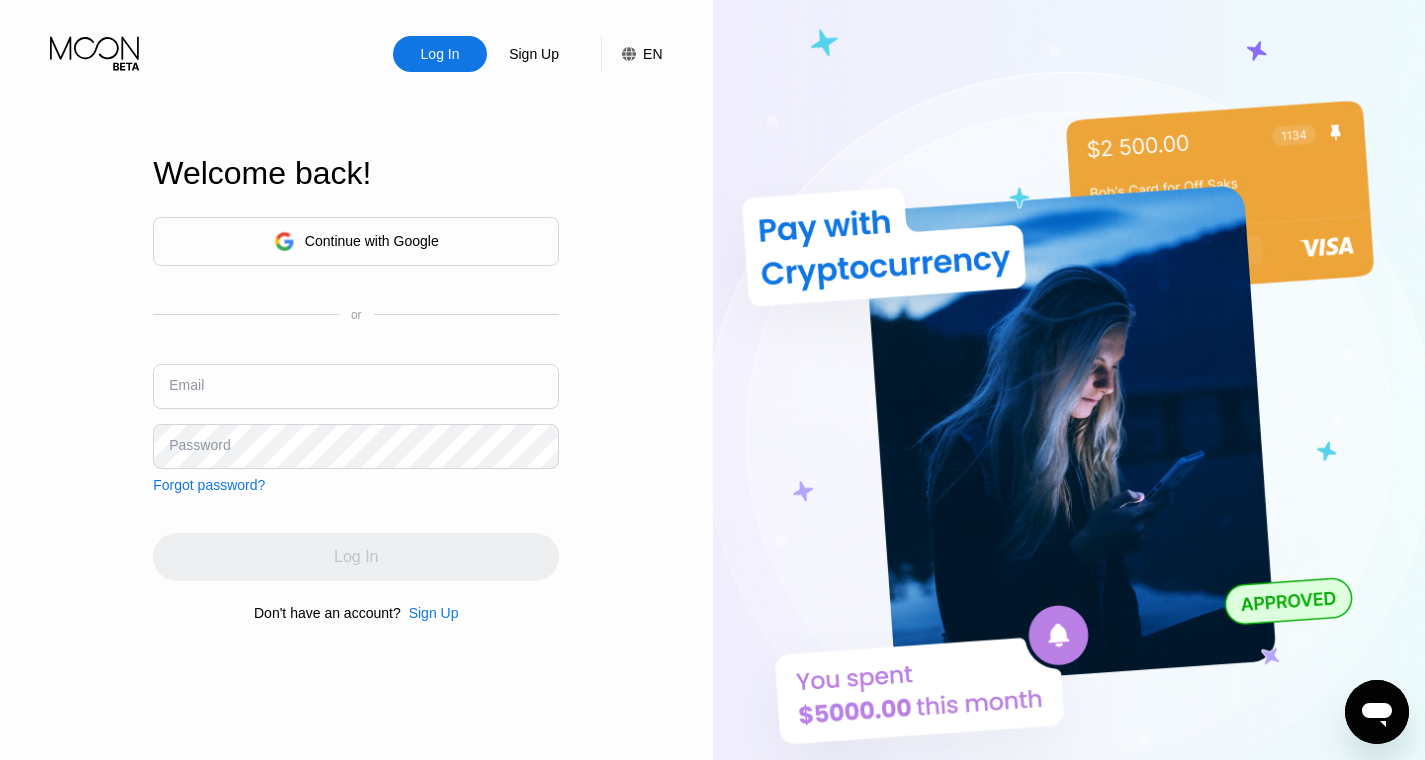 click on "Continue with Google" at bounding box center (372, 241) 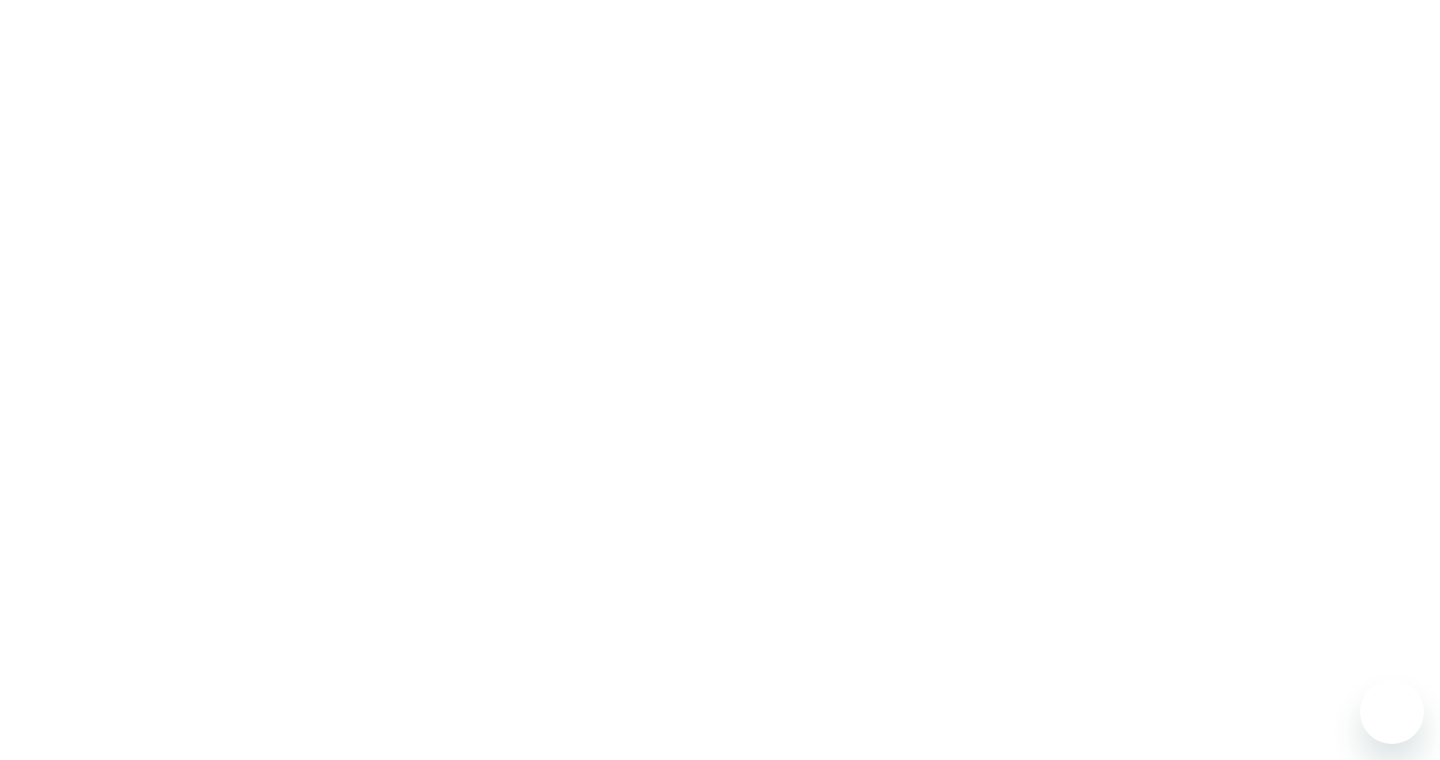 scroll, scrollTop: 0, scrollLeft: 0, axis: both 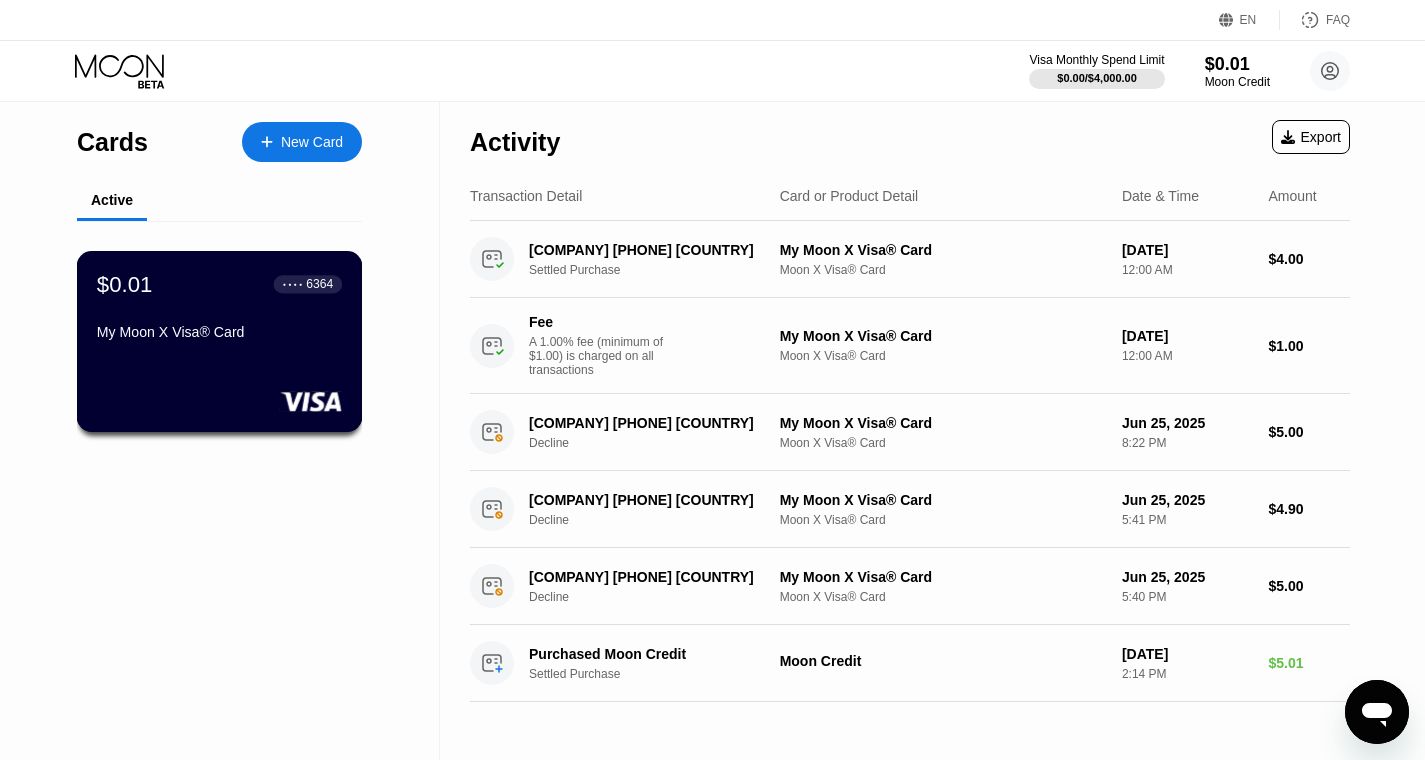 click on "$0.01 ● ● ● ● [CARD_TYPE]" at bounding box center (219, 309) 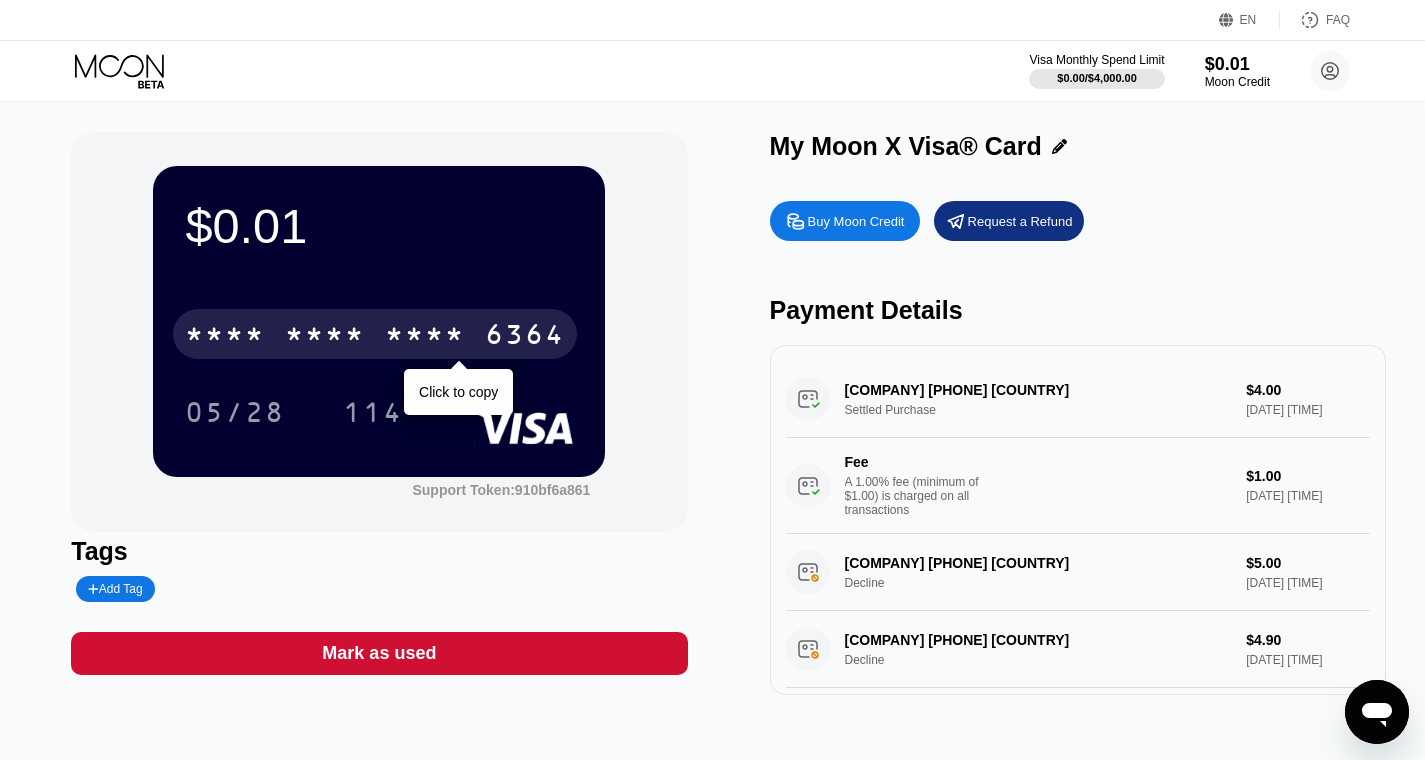 click on "* * * *" at bounding box center (325, 337) 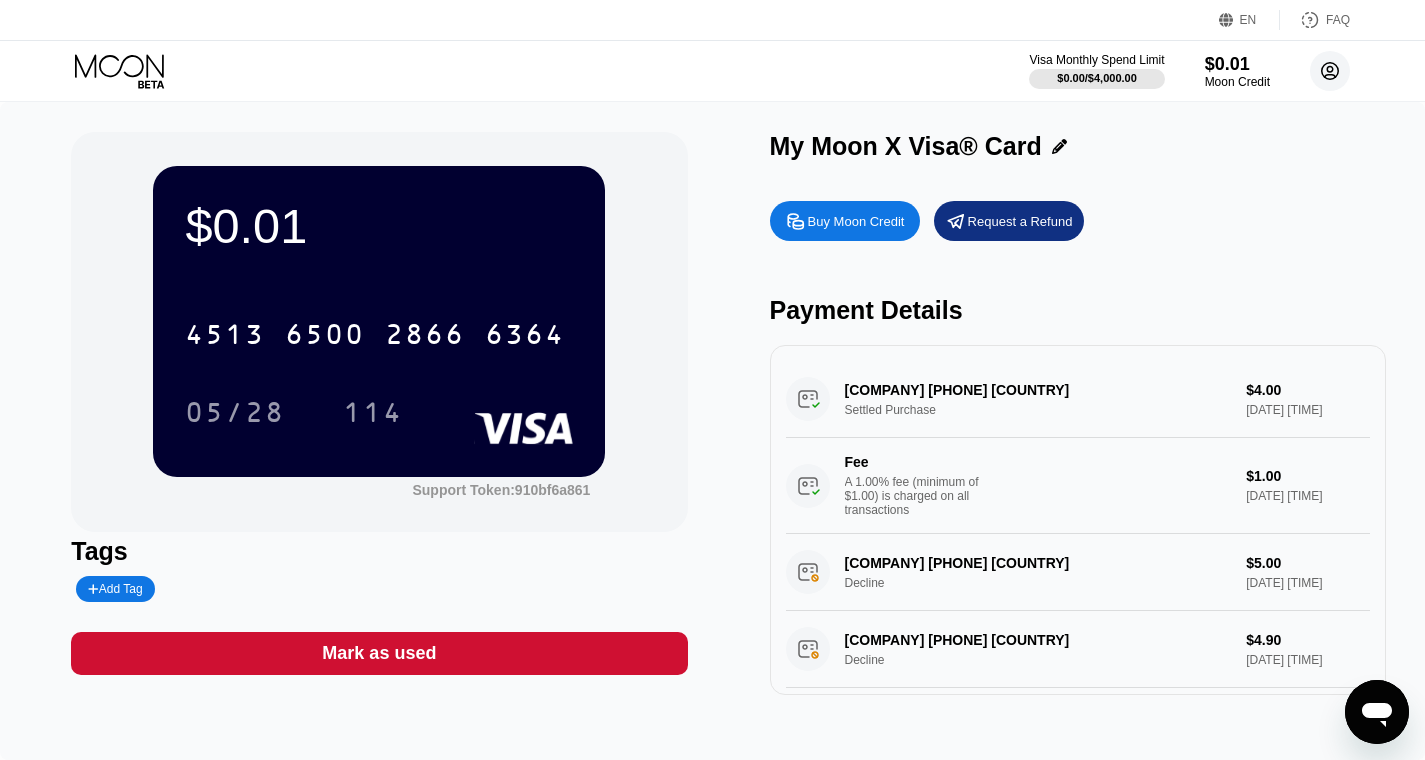 click 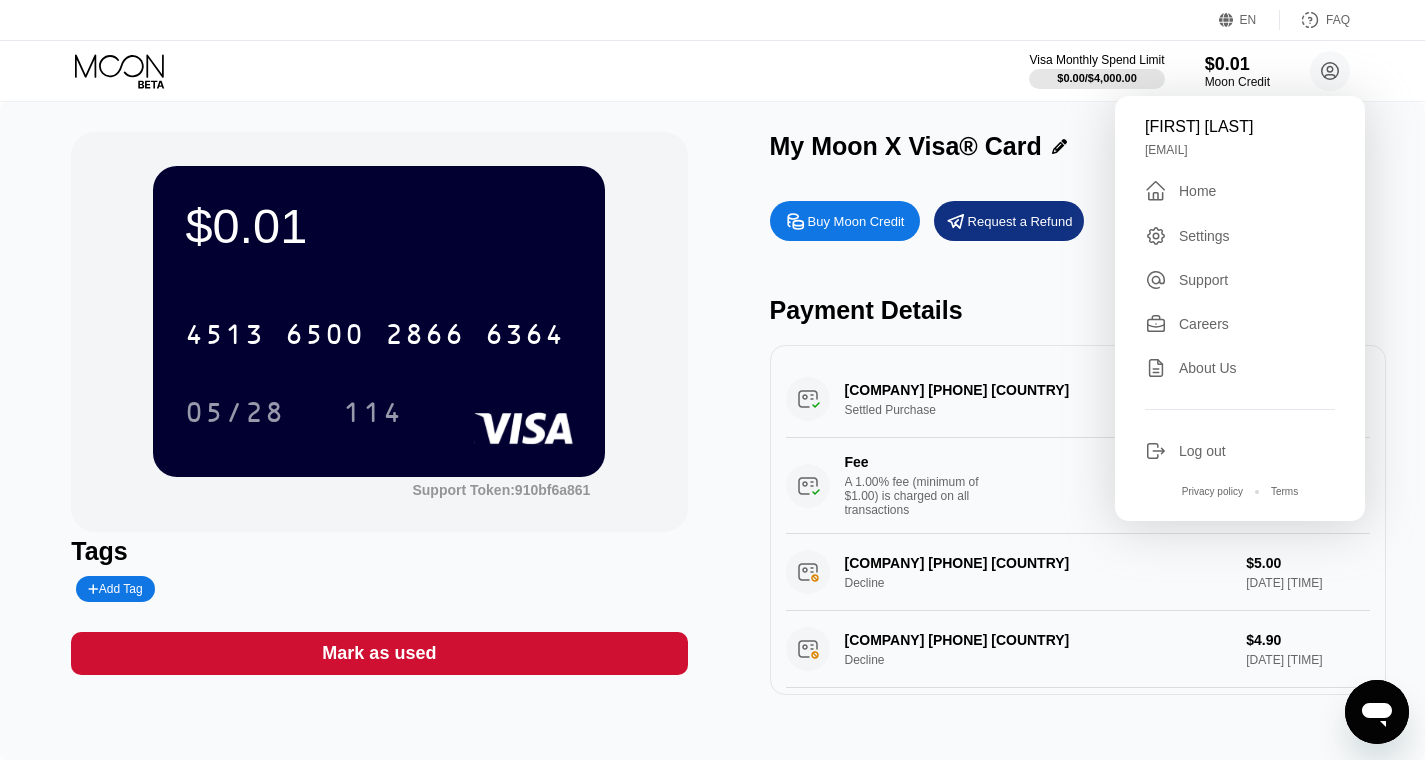 click on "Settings" at bounding box center [1204, 236] 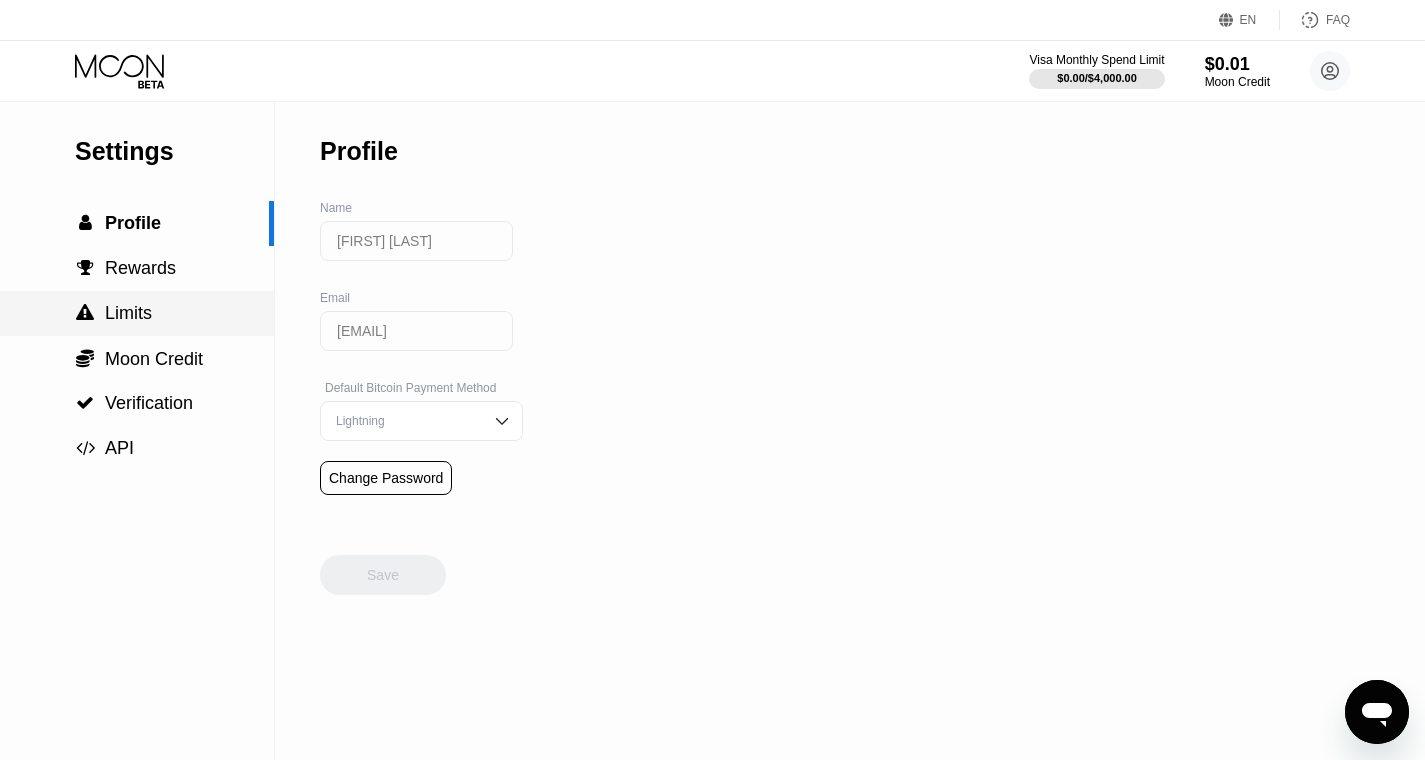 click on "Limits" at bounding box center (128, 313) 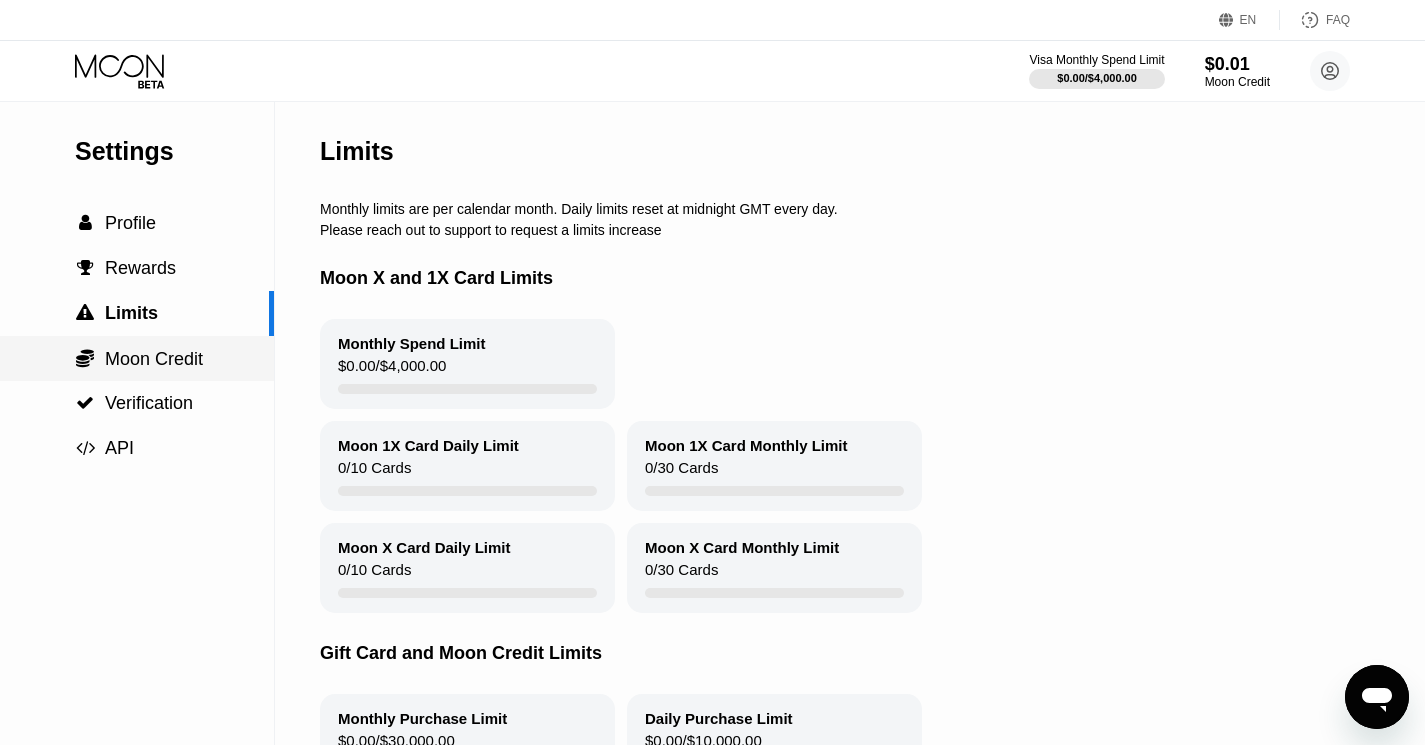 click on "Moon Credit" at bounding box center (154, 359) 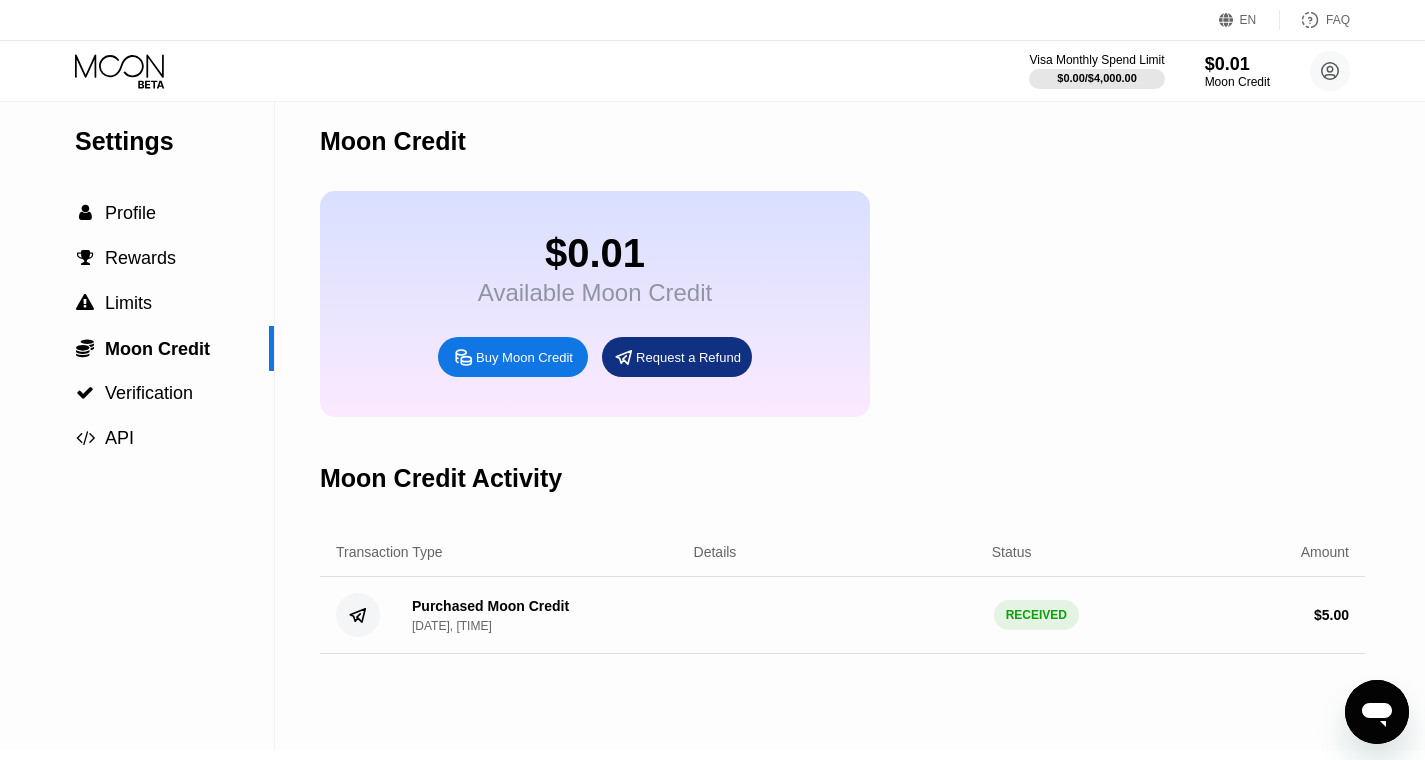scroll, scrollTop: 0, scrollLeft: 0, axis: both 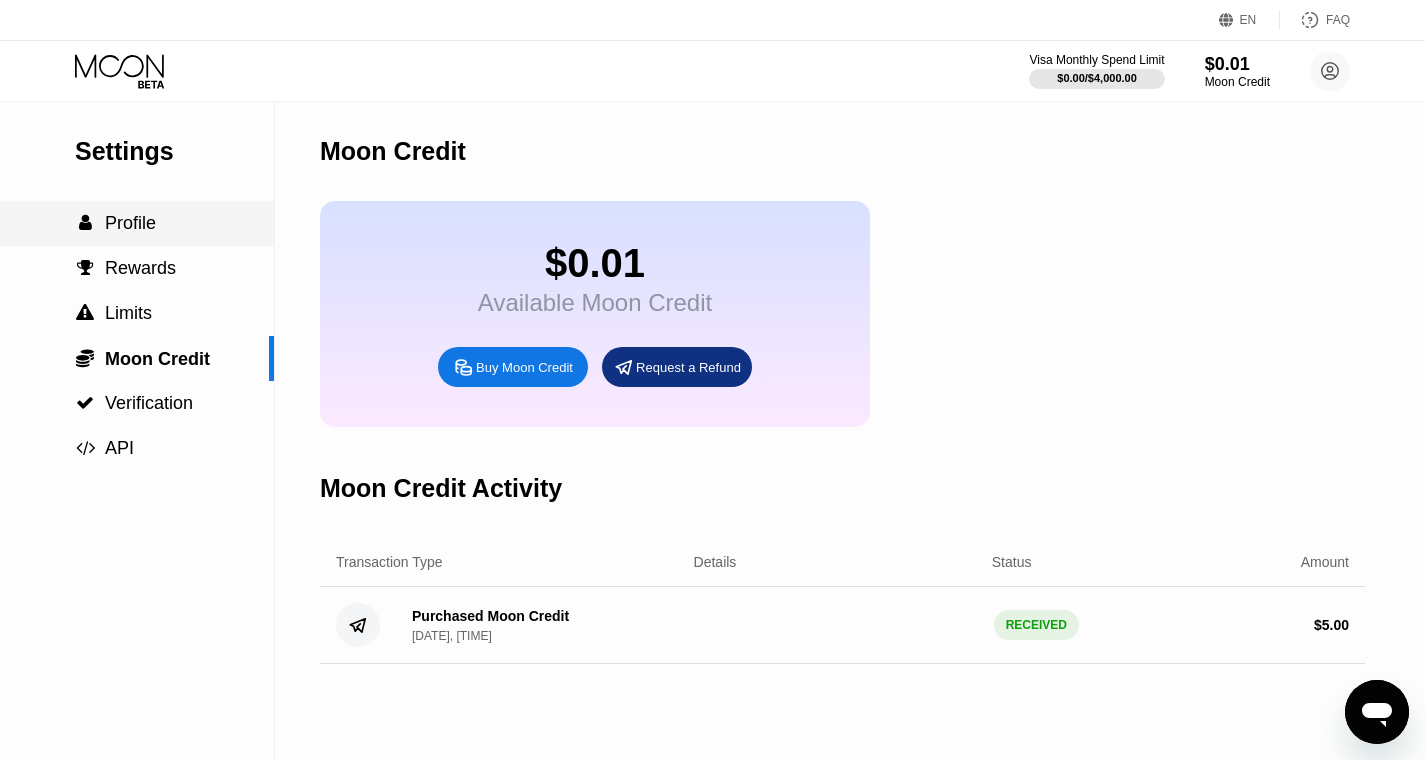 click on " Profile" at bounding box center [137, 223] 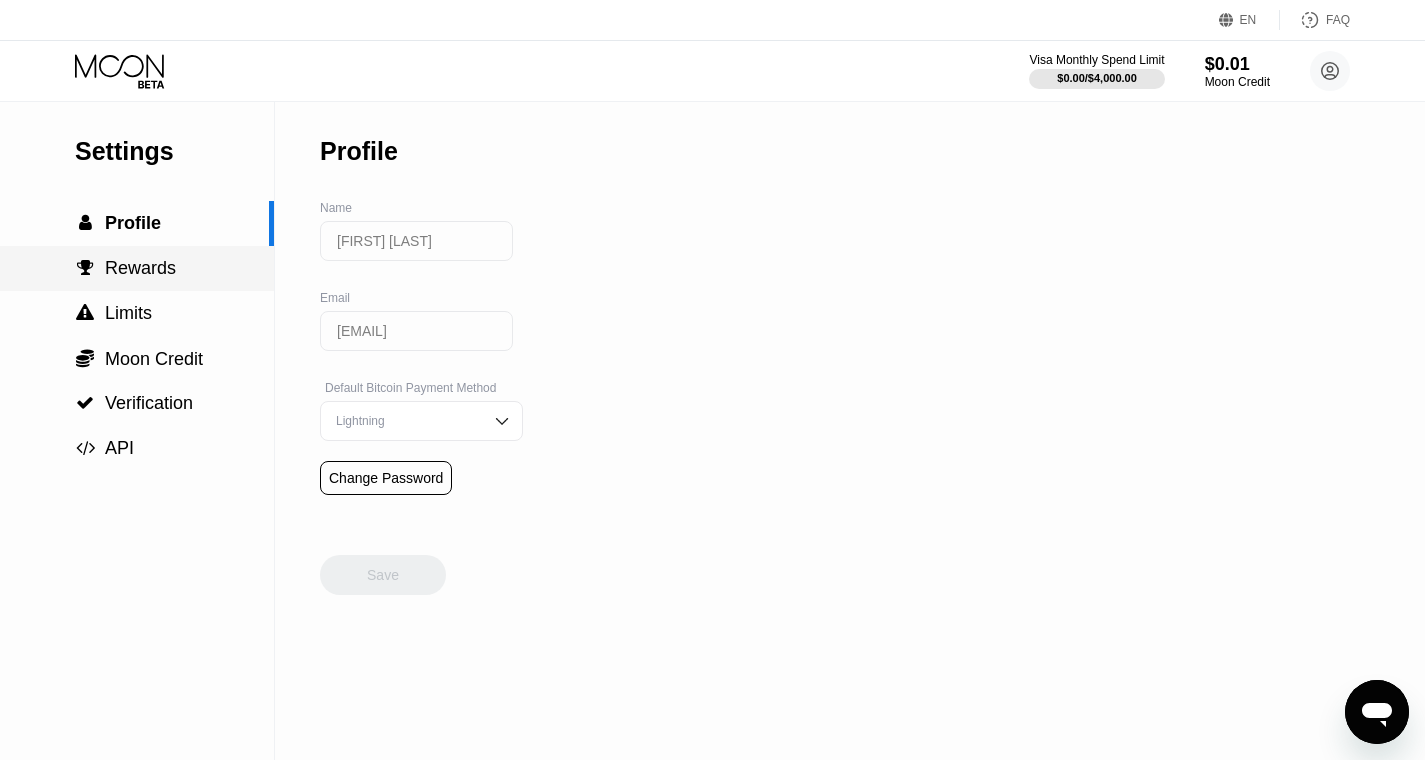 click on " Rewards" at bounding box center (137, 268) 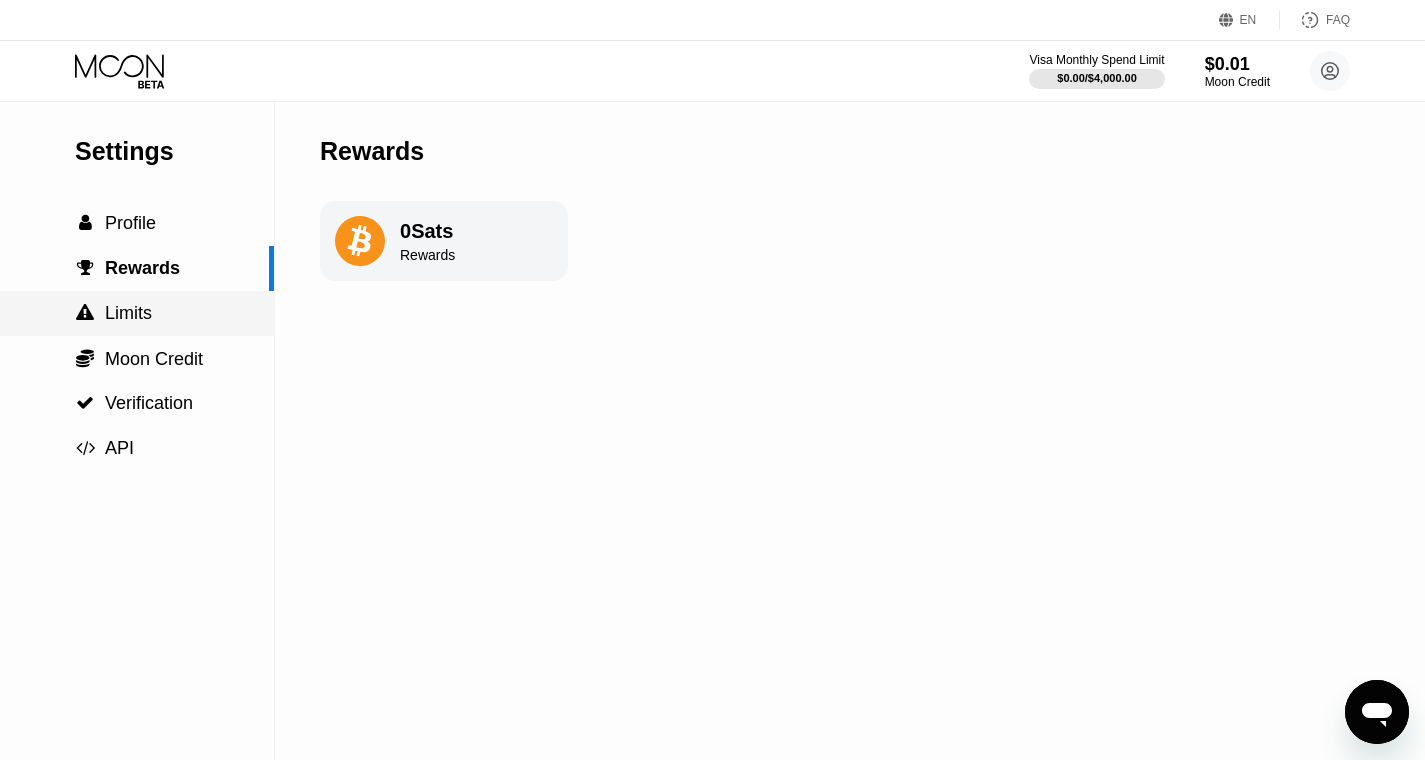 click on "Limits" at bounding box center [128, 313] 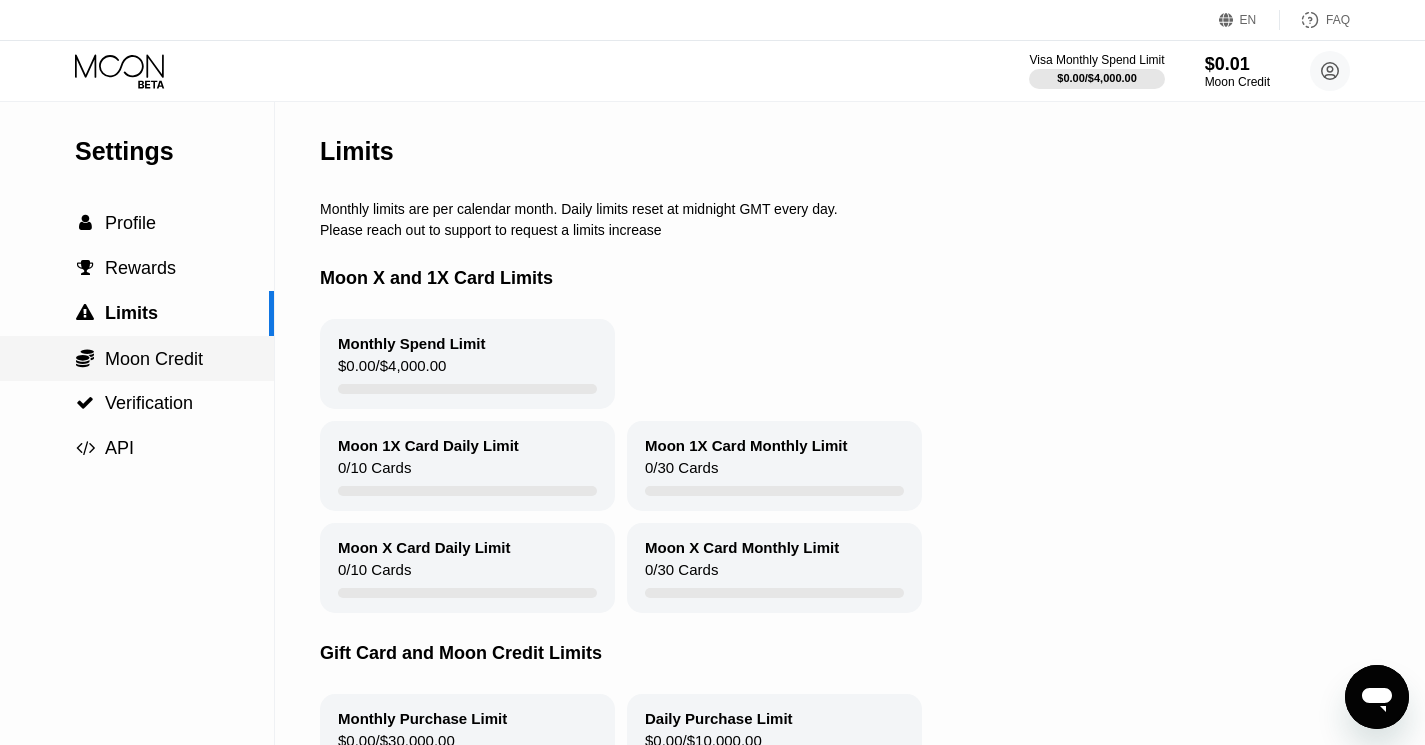 click on "Moon Credit" at bounding box center [154, 359] 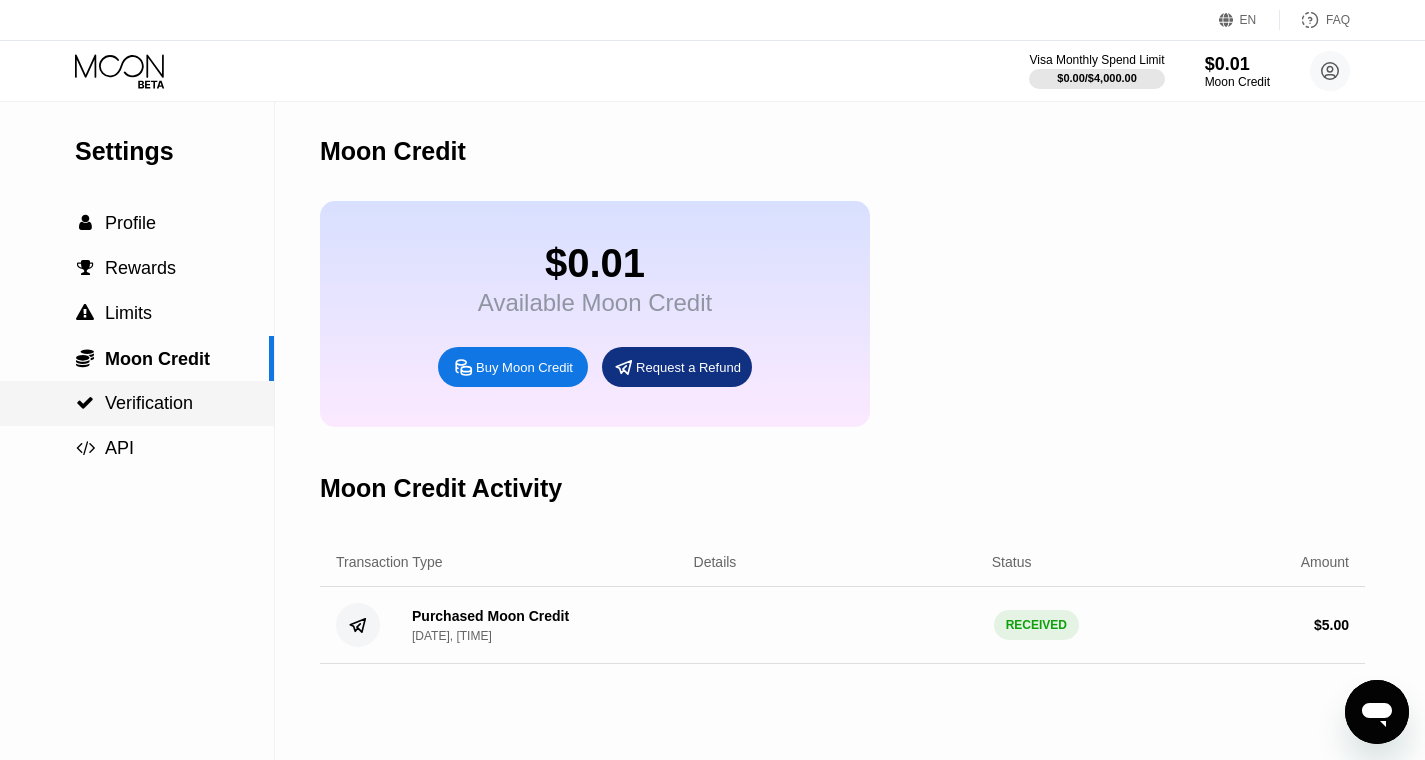 click on "Verification" at bounding box center [149, 403] 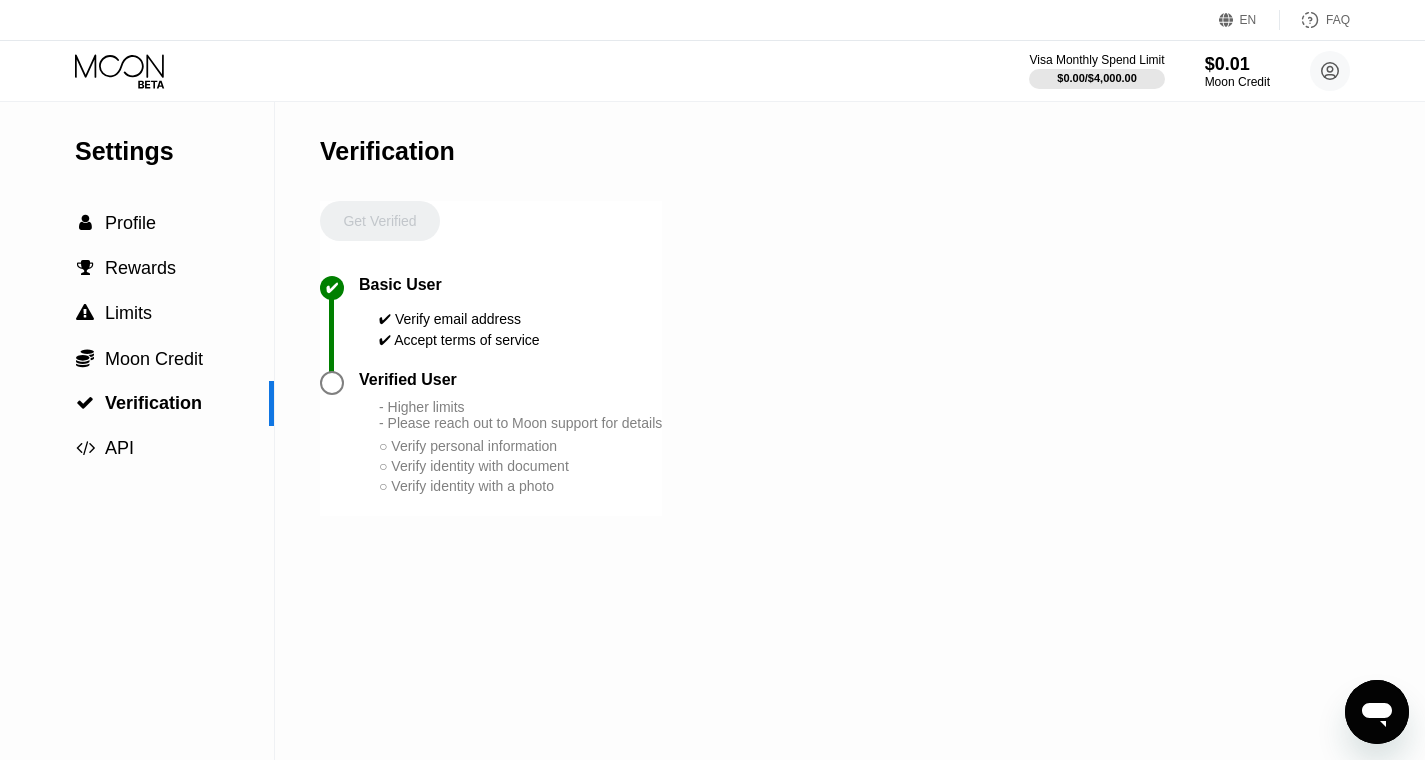 click 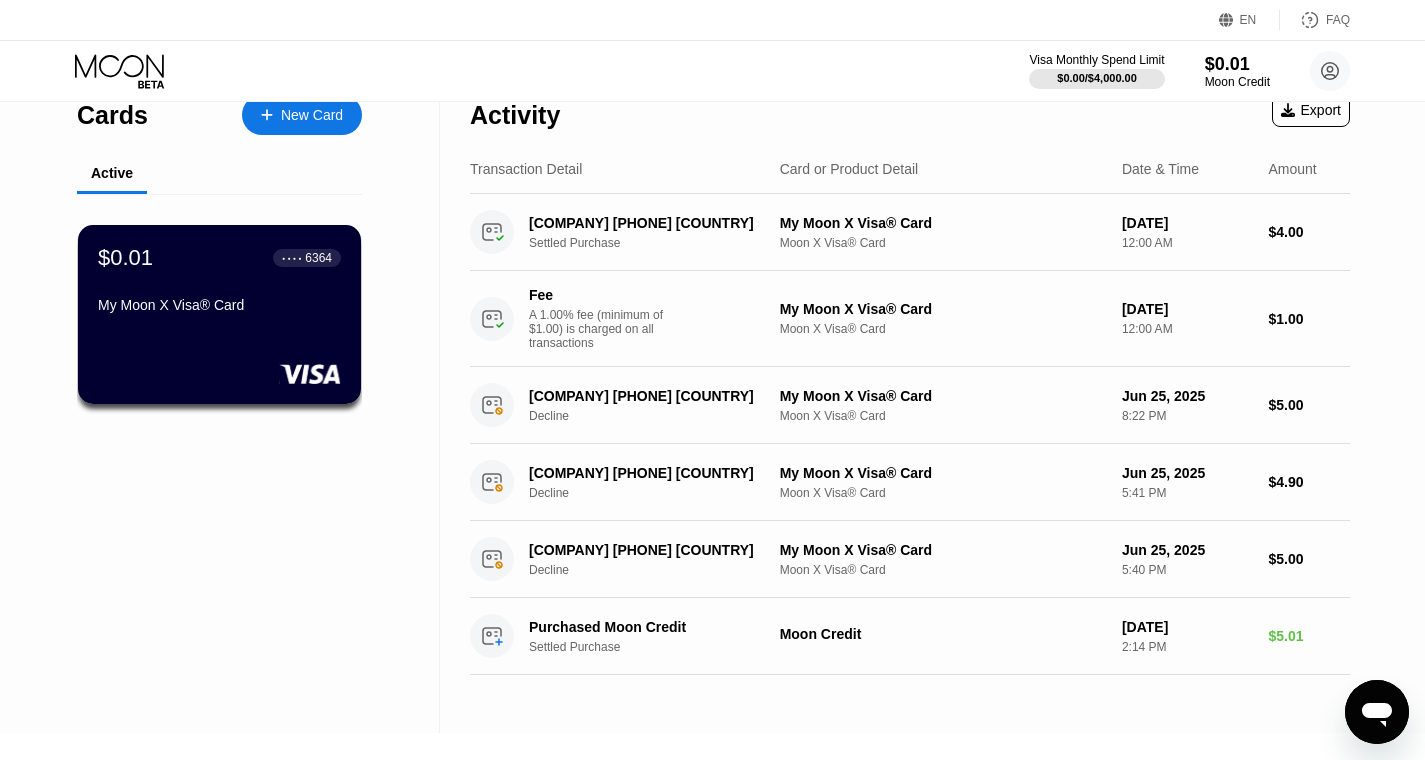 scroll, scrollTop: 0, scrollLeft: 0, axis: both 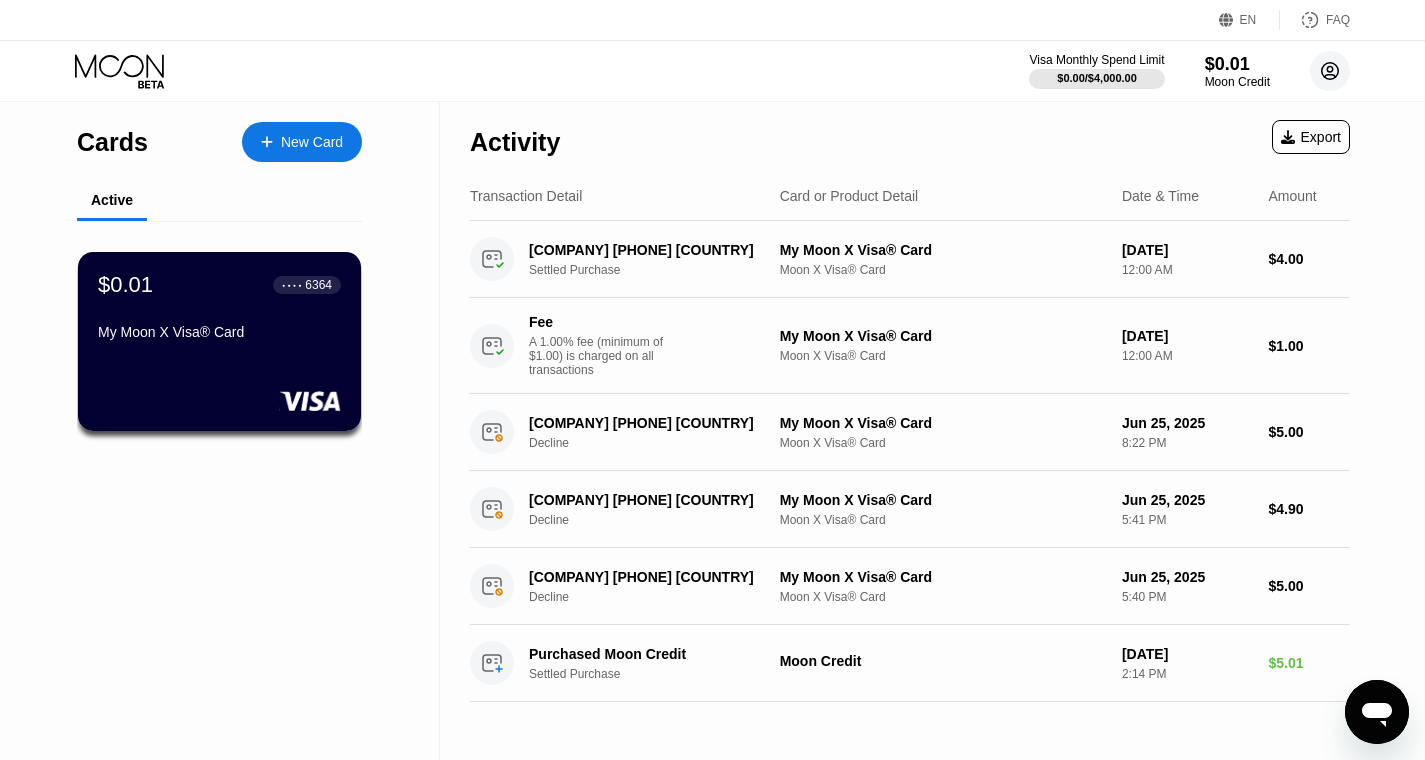 click 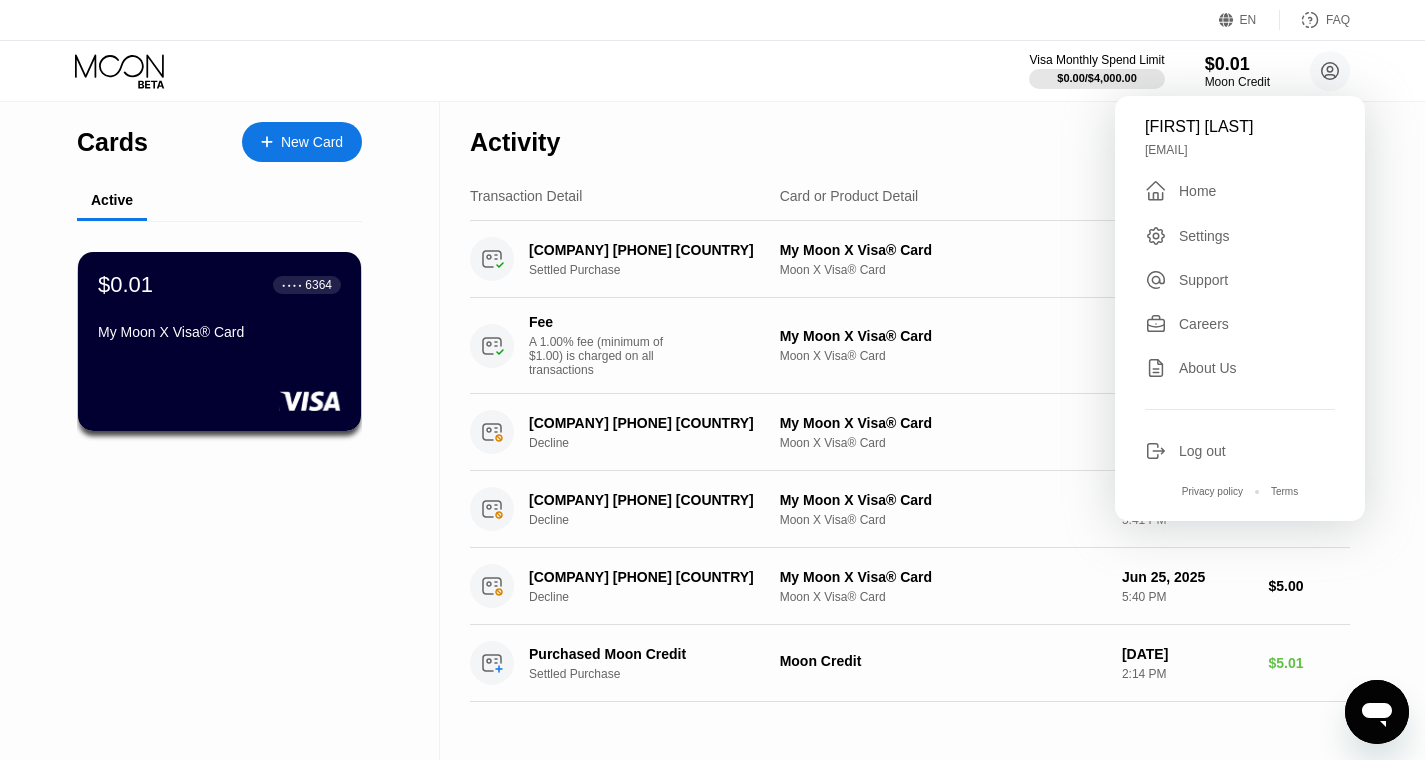 click on "Settings" at bounding box center [1204, 236] 